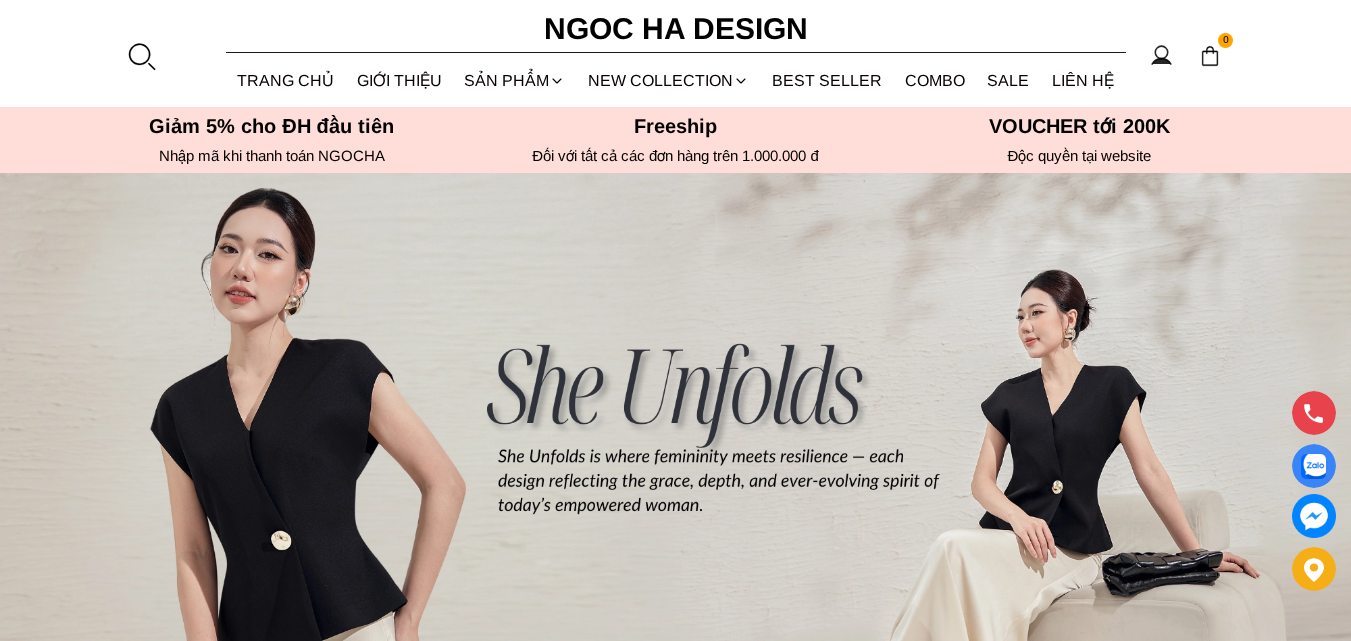 scroll, scrollTop: 0, scrollLeft: 0, axis: both 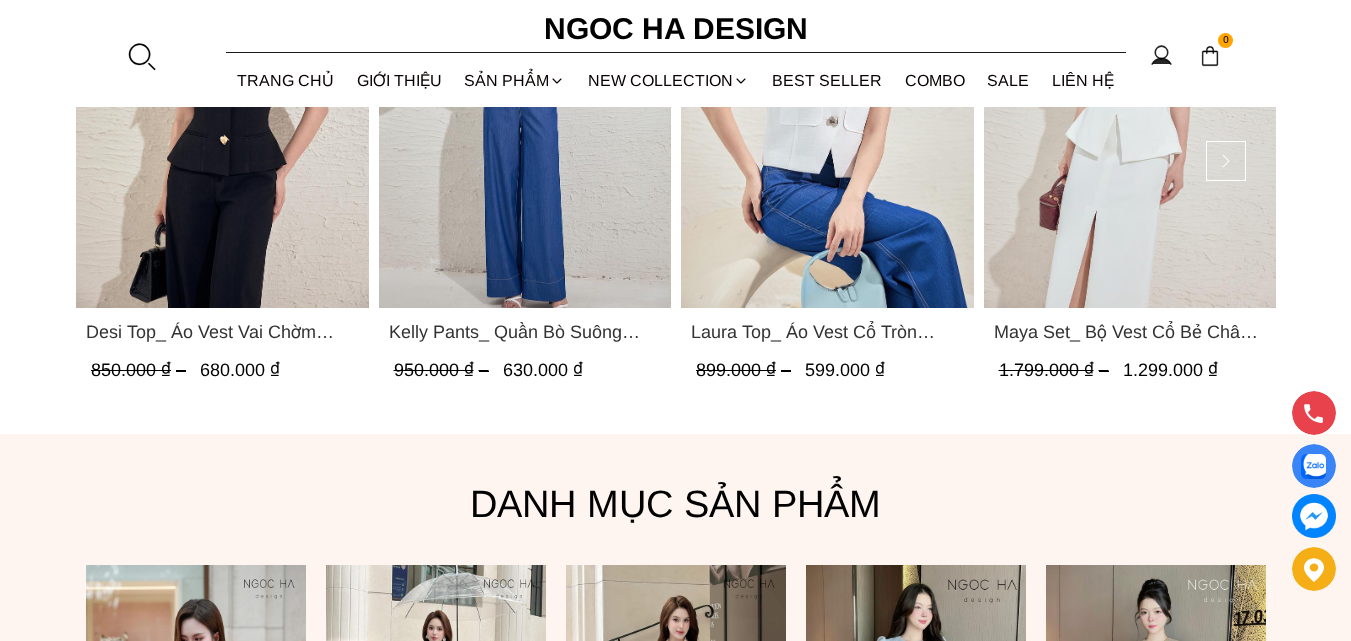 click at bounding box center (524, 113) 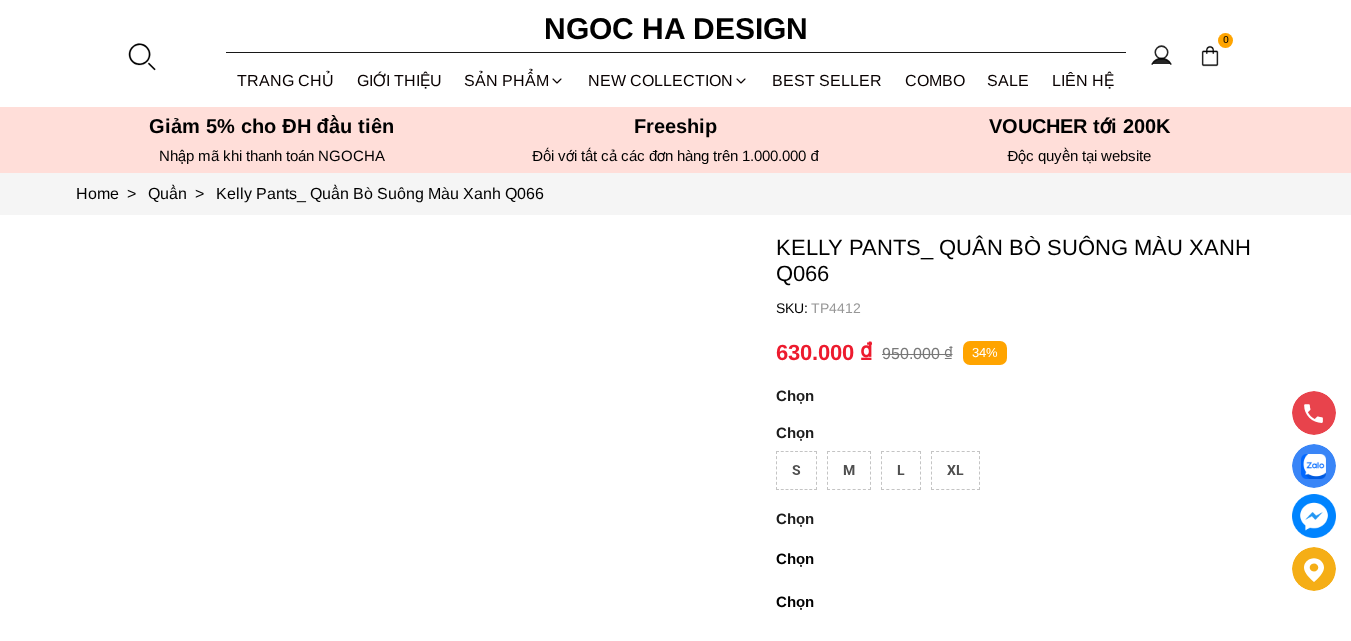 scroll, scrollTop: 0, scrollLeft: 0, axis: both 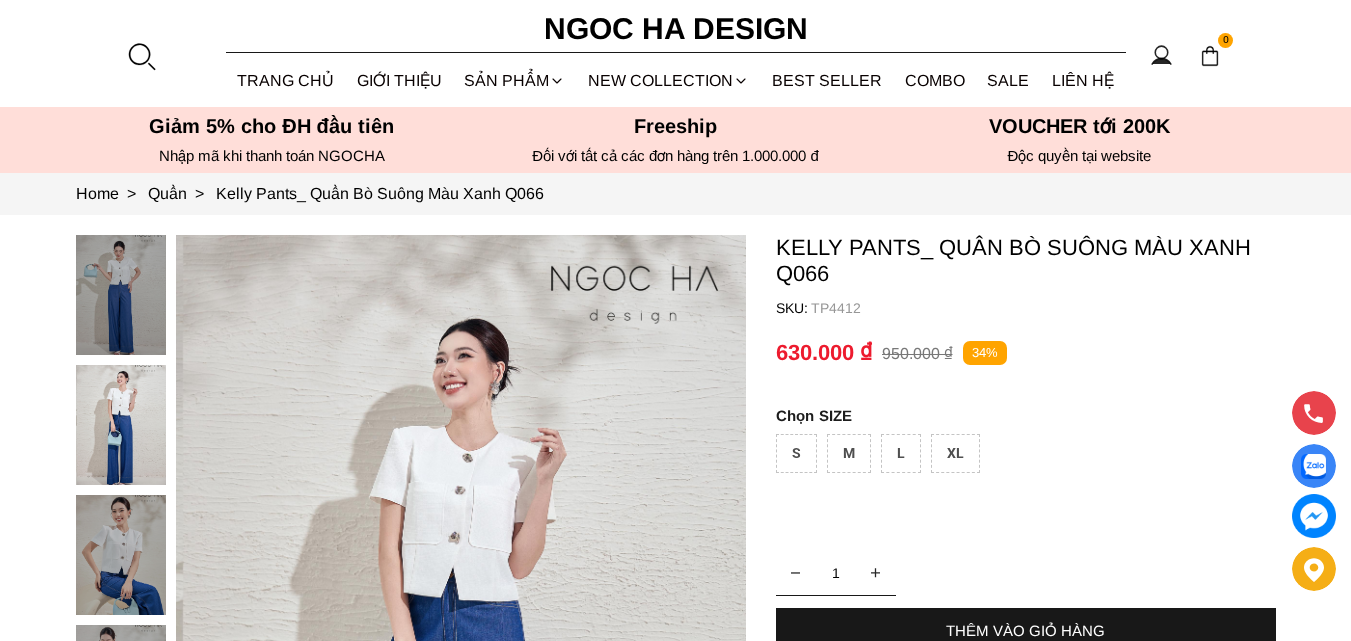 click on "THÊM VÀO GIỎ HÀNG" at bounding box center [1026, 630] 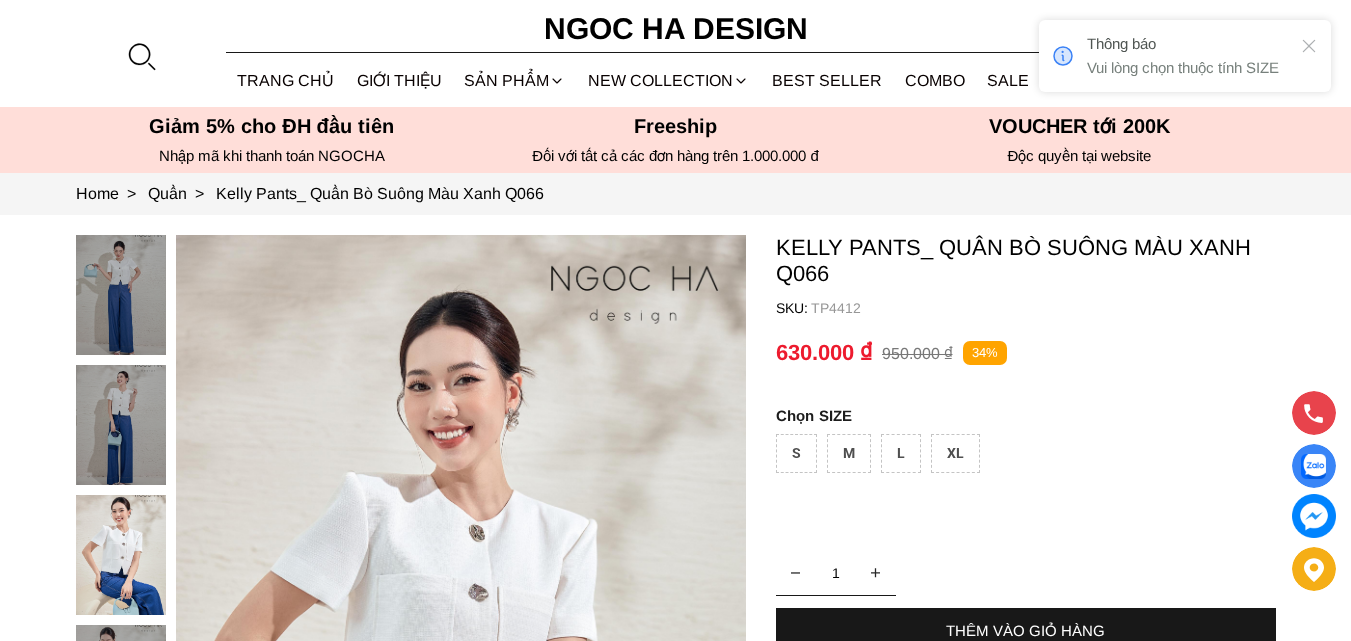 click on "THÊM VÀO GIỎ HÀNG" at bounding box center (1026, 630) 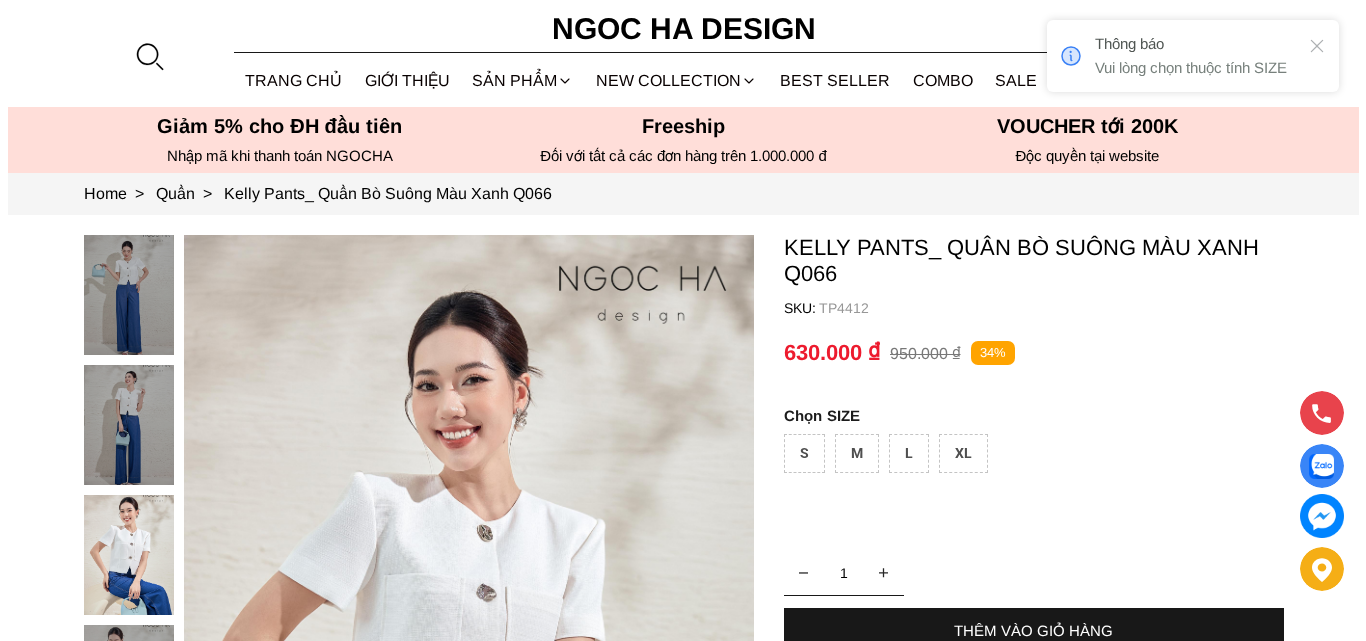 scroll, scrollTop: 145, scrollLeft: 0, axis: vertical 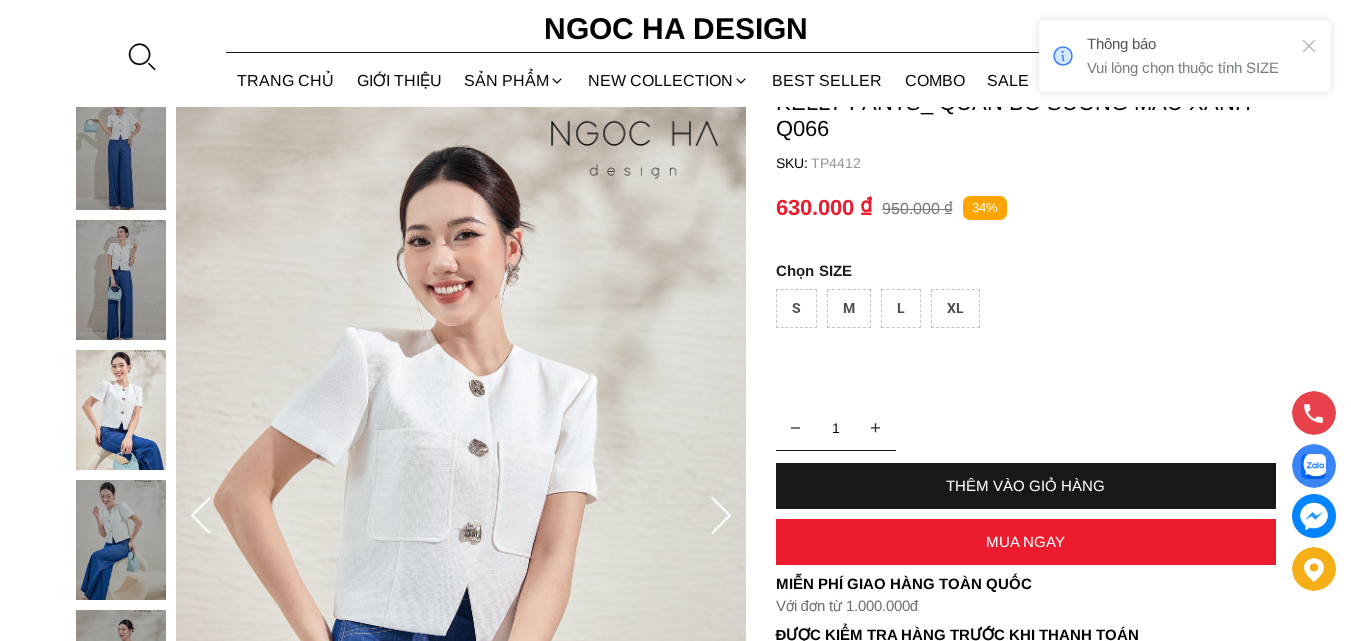 click on "THÊM VÀO GIỎ HÀNG" at bounding box center (1026, 485) 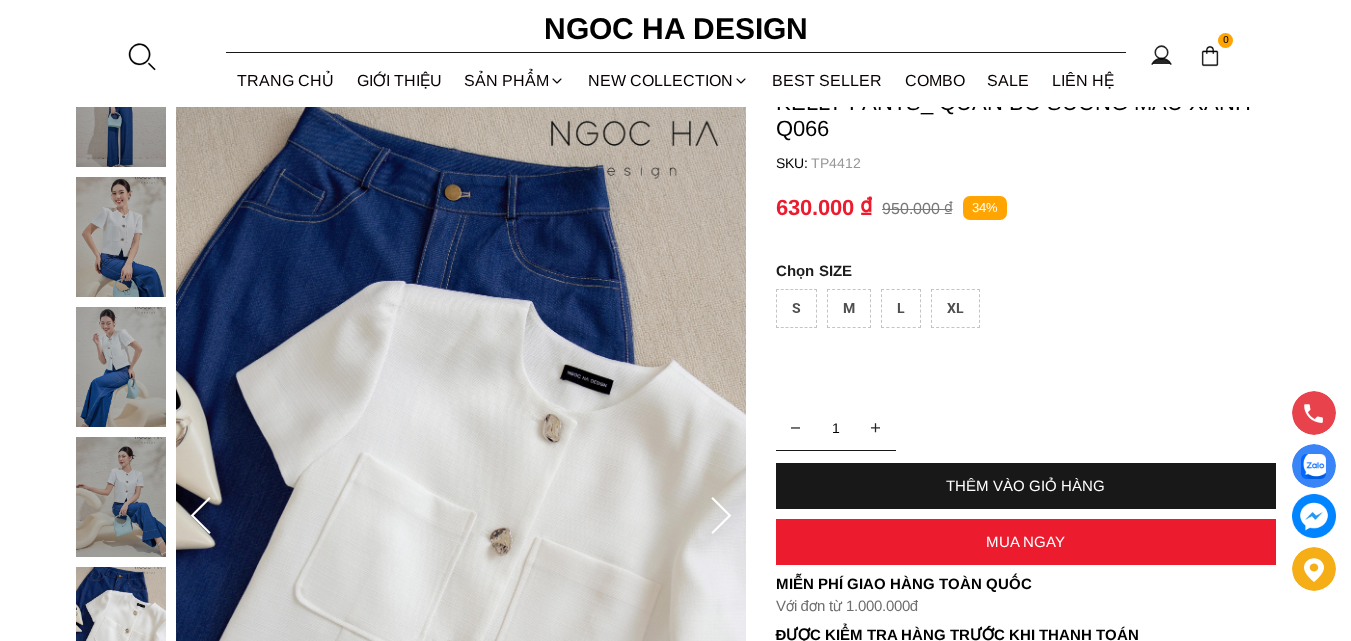 click on "S
M
L
XL" at bounding box center [1026, 313] 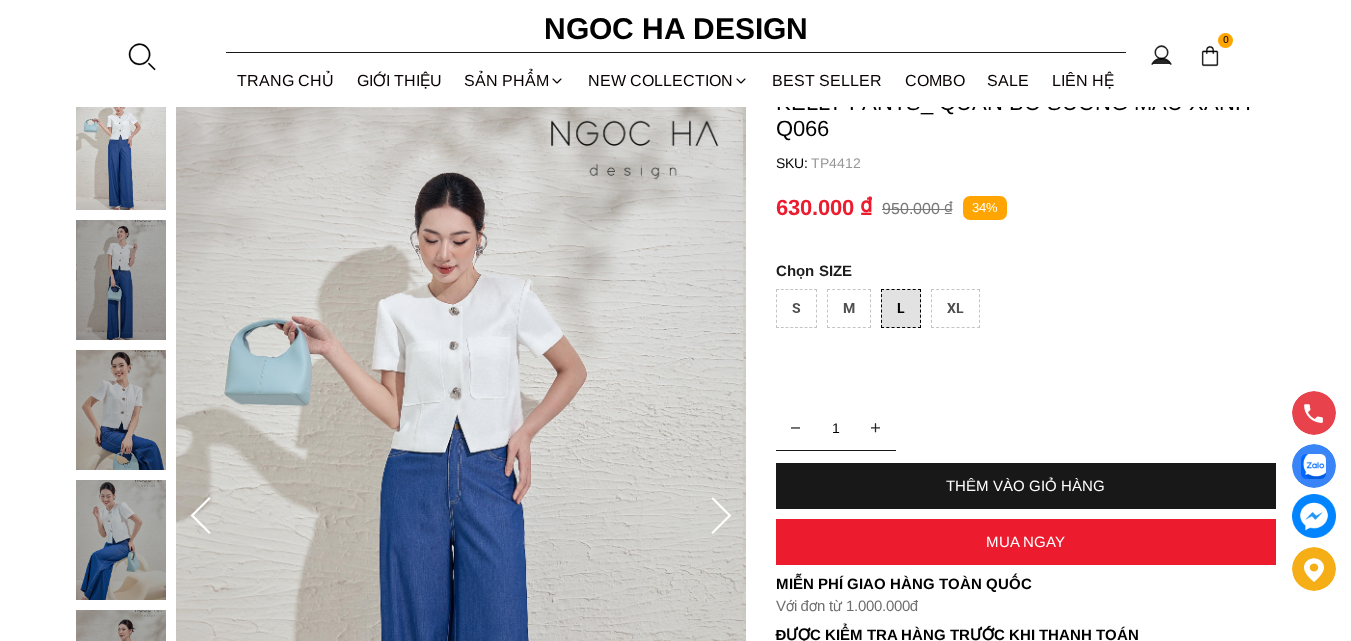 click on "THÊM VÀO GIỎ HÀNG" at bounding box center (1026, 486) 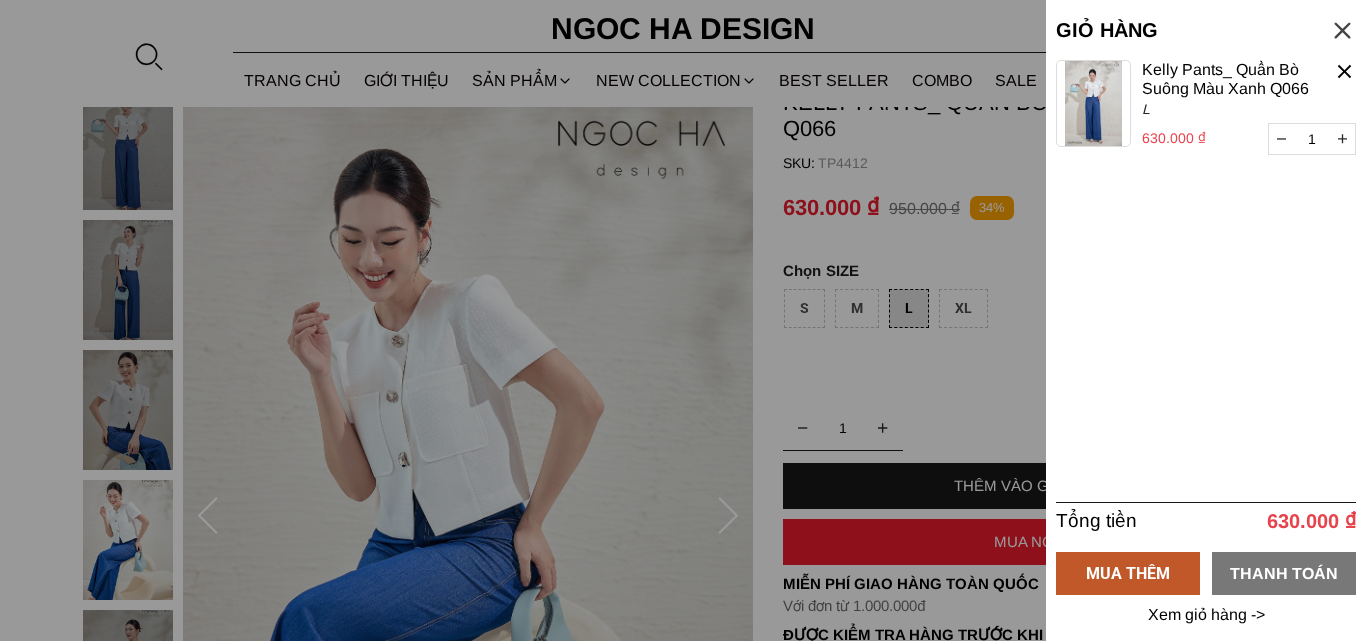 click on "THANH TOÁN" at bounding box center [1284, 572] 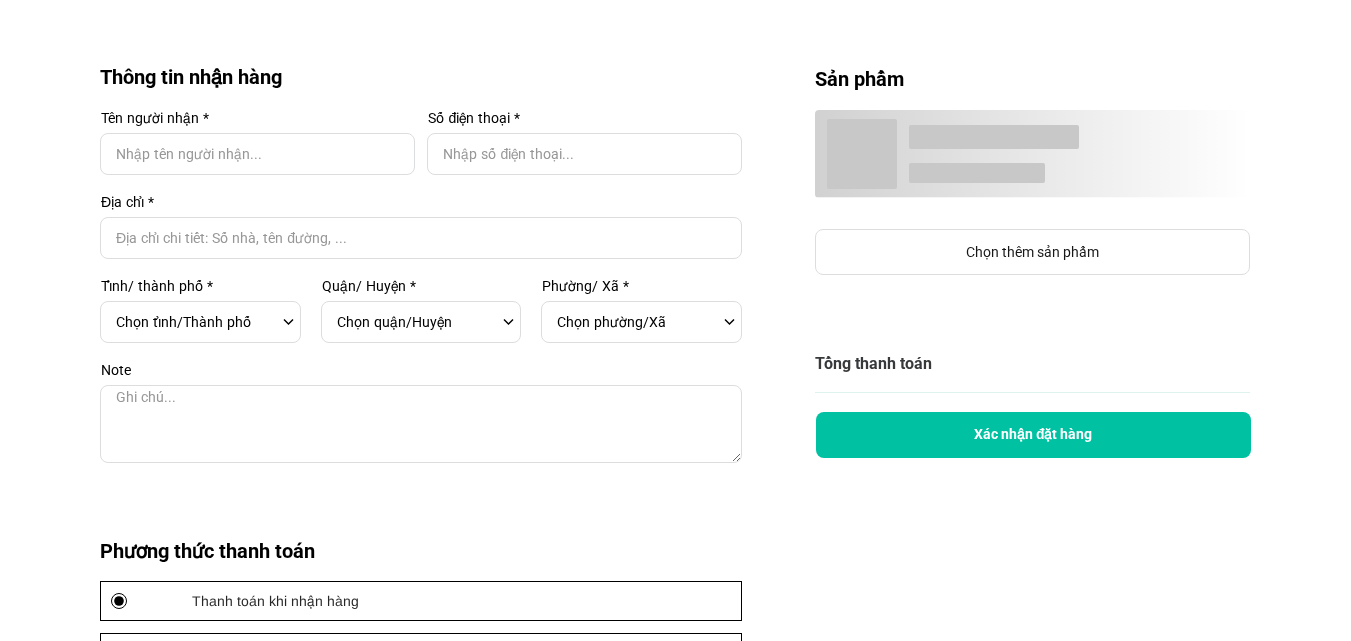 scroll, scrollTop: 0, scrollLeft: 0, axis: both 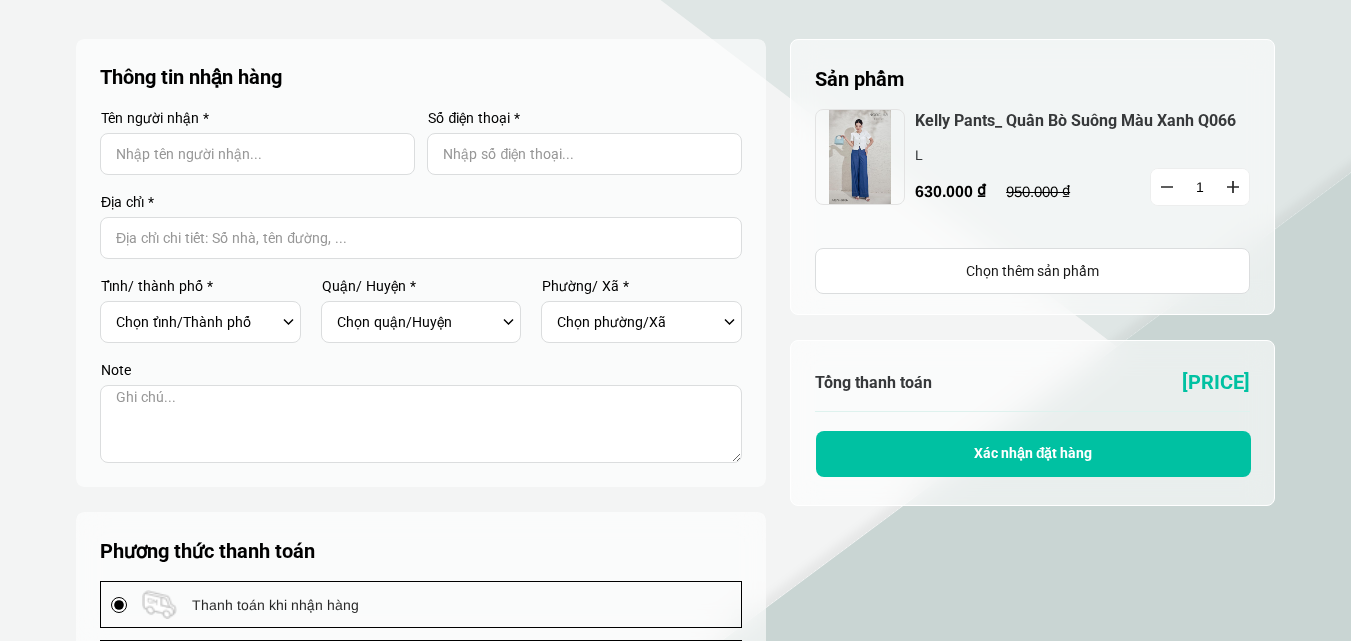 click at bounding box center [257, 154] 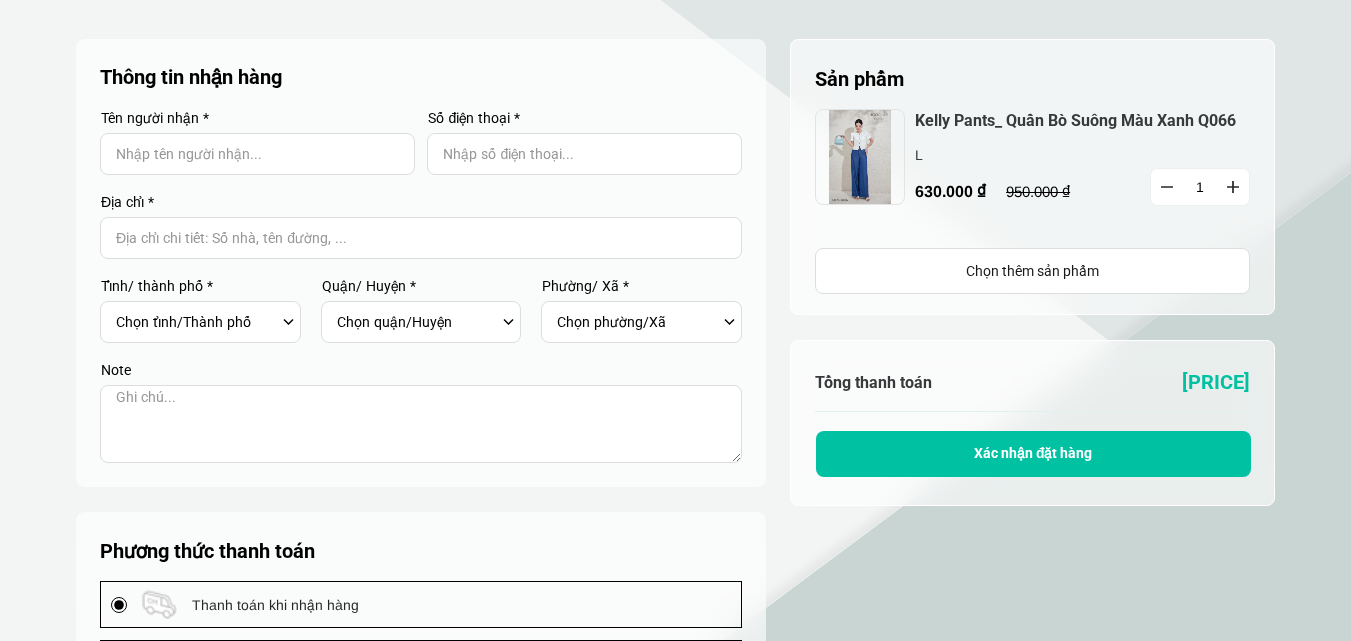 type on "Webcake Test" 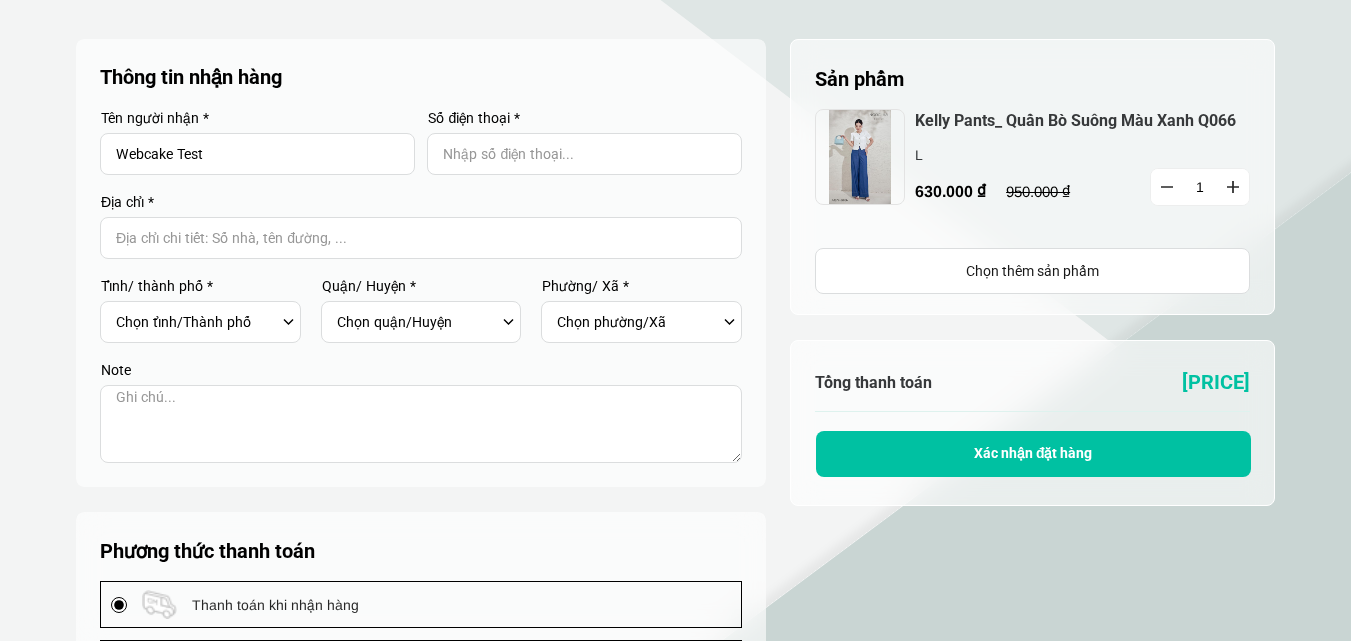 click at bounding box center (584, 154) 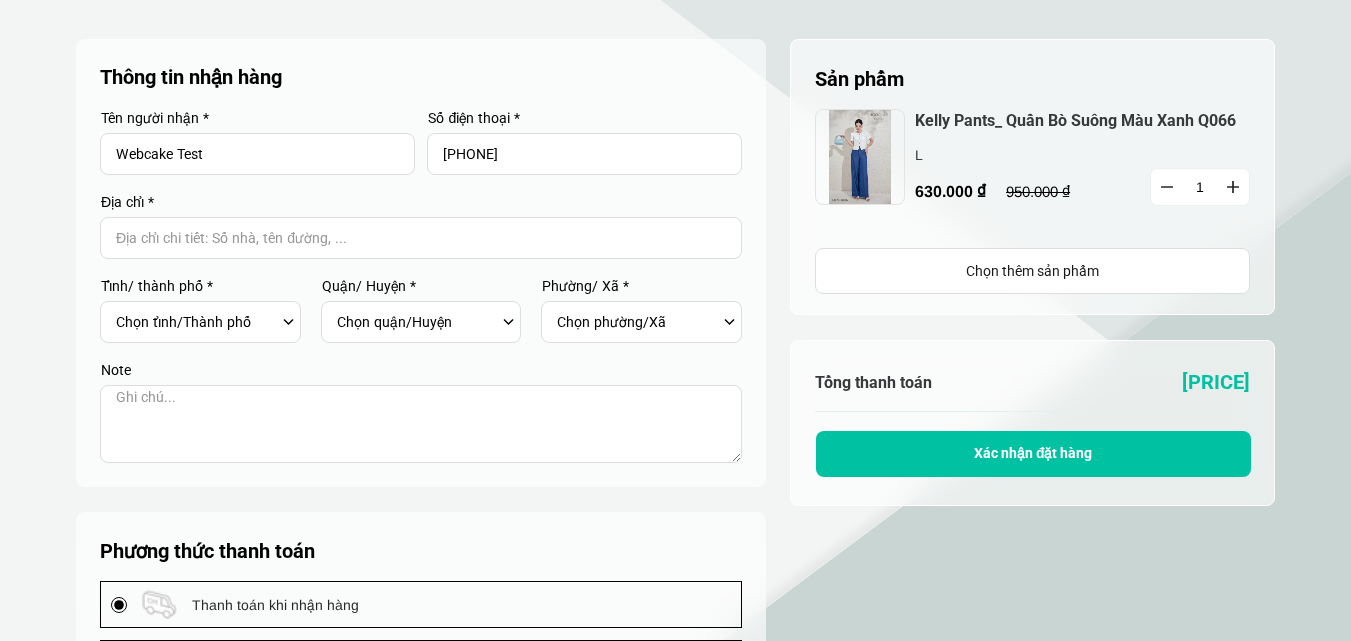 click at bounding box center [421, 238] 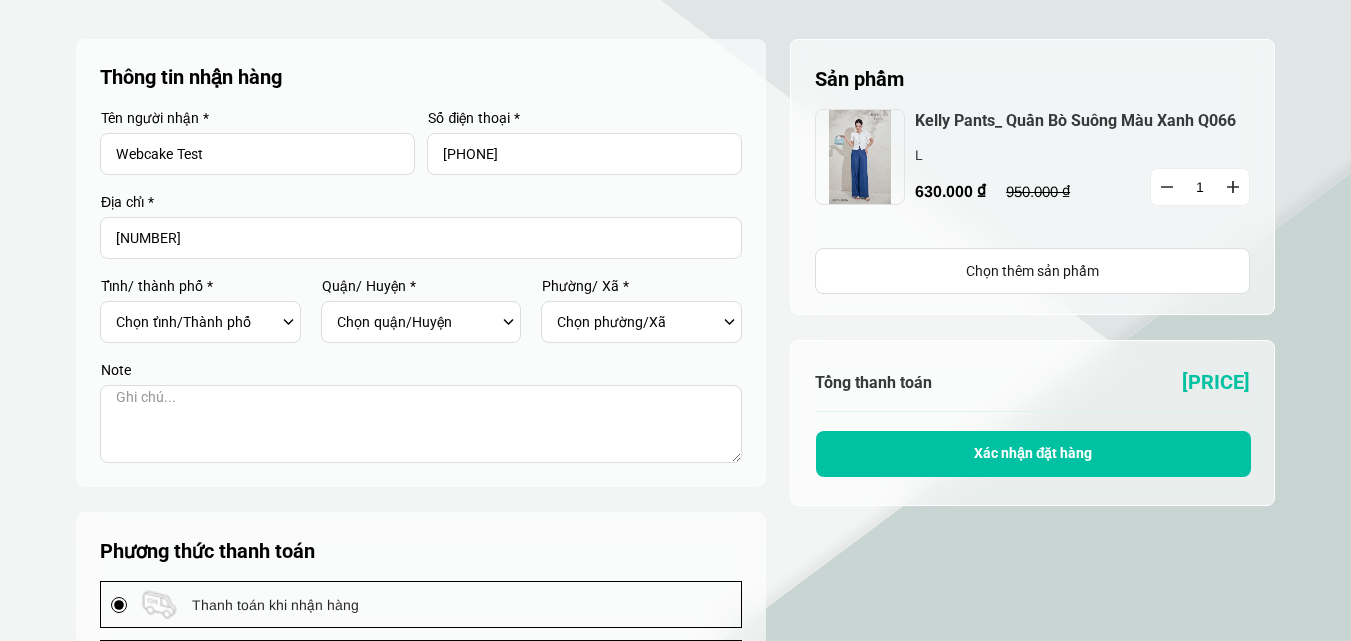 click on "[PHONE]" at bounding box center [584, 154] 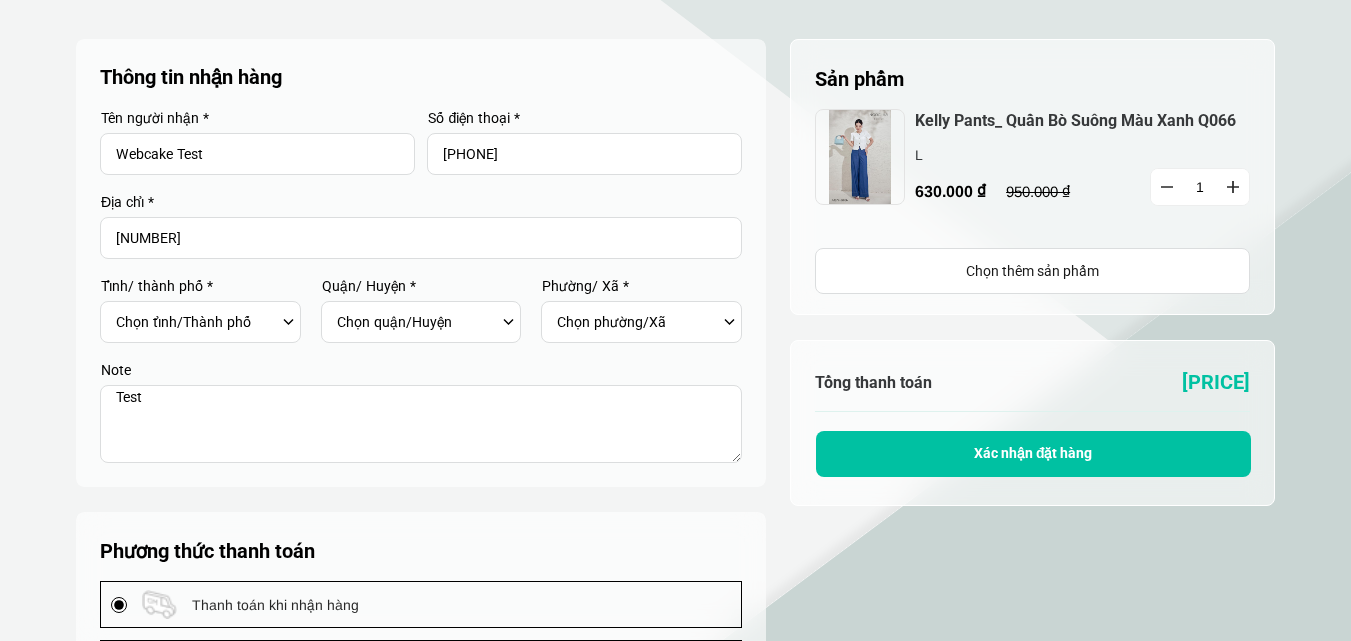 type on "Test" 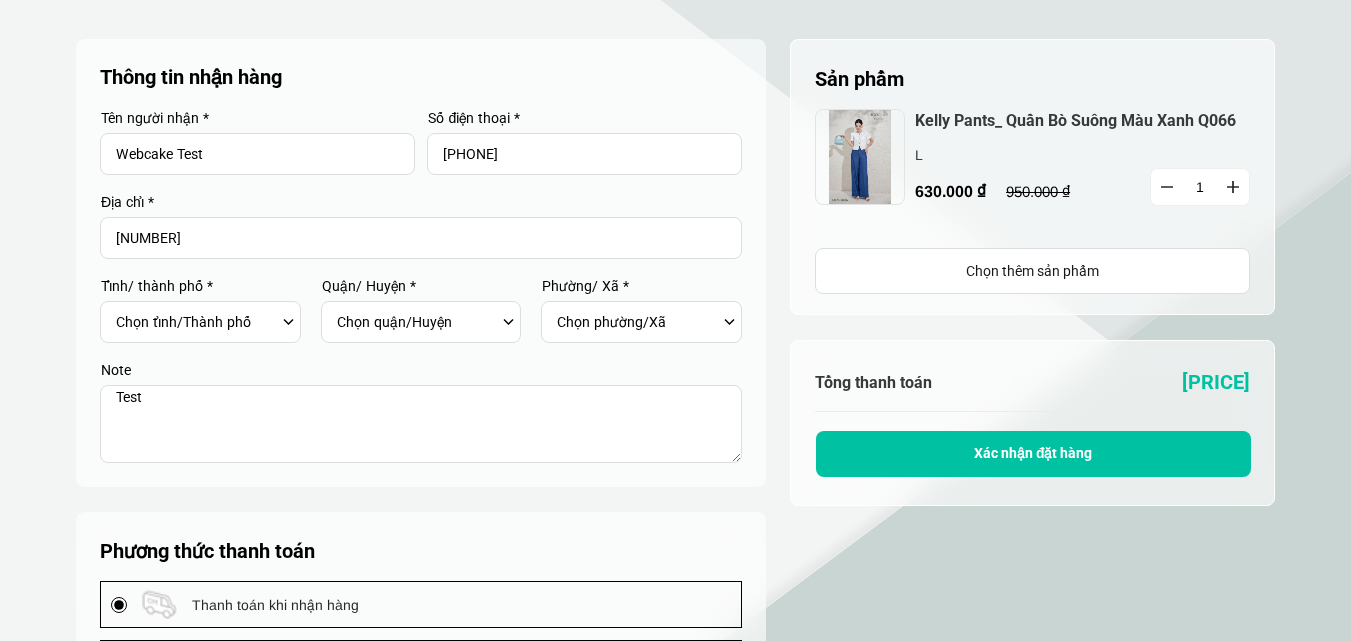 click on "Webcake Test" at bounding box center (257, 154) 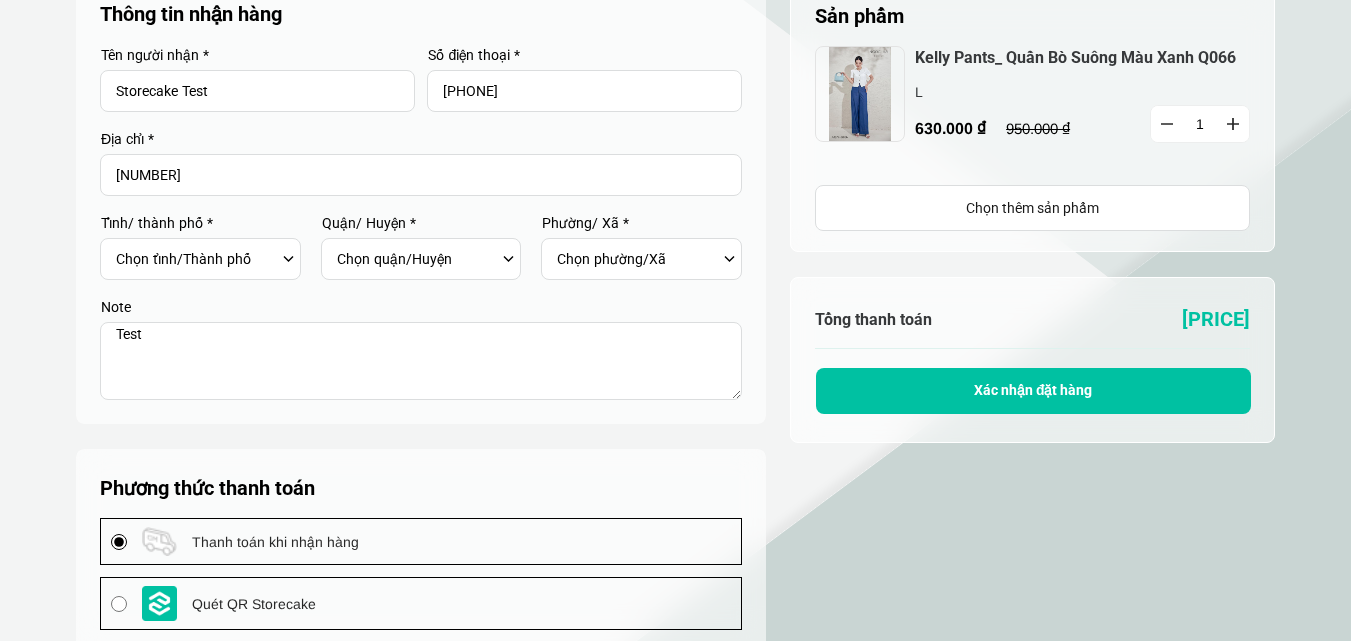 scroll, scrollTop: 0, scrollLeft: 0, axis: both 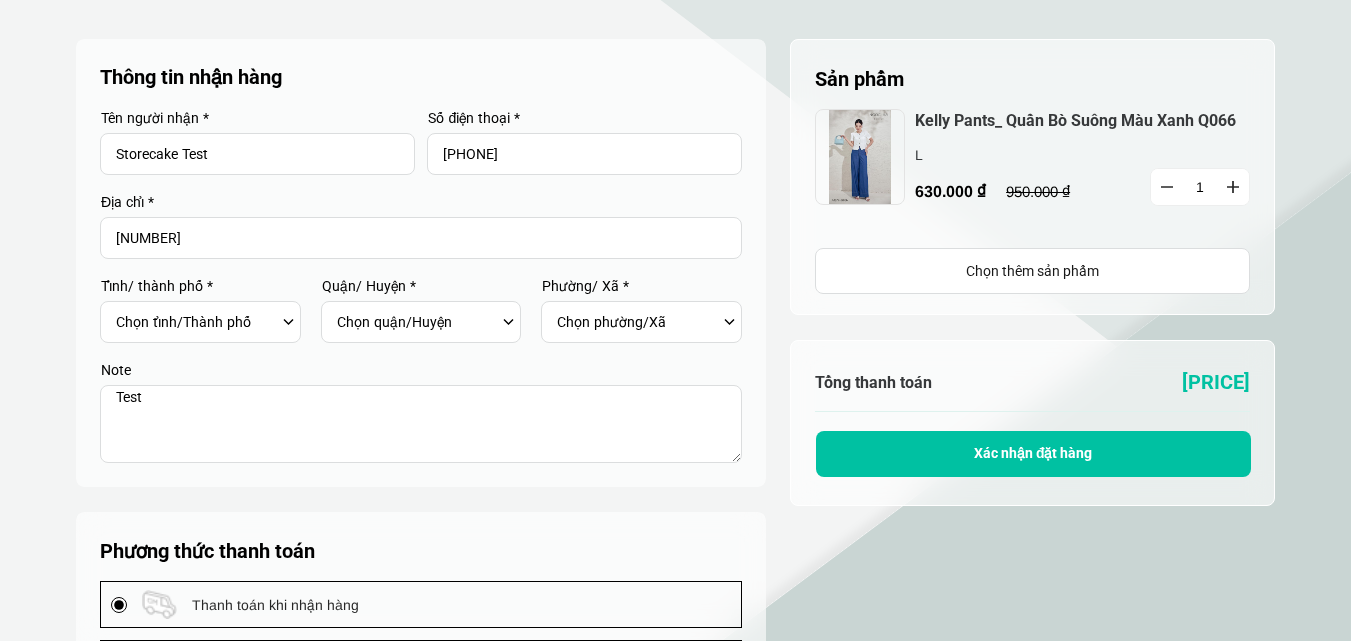 type on "Storecake Test" 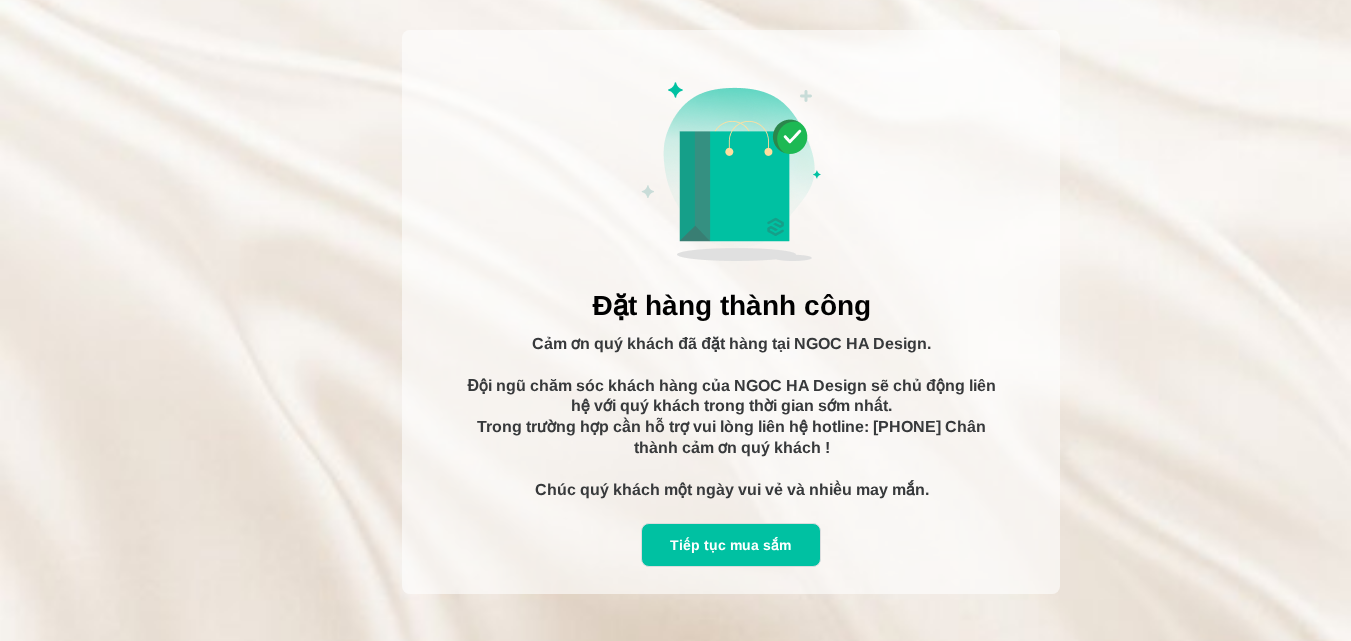 scroll, scrollTop: 0, scrollLeft: 0, axis: both 